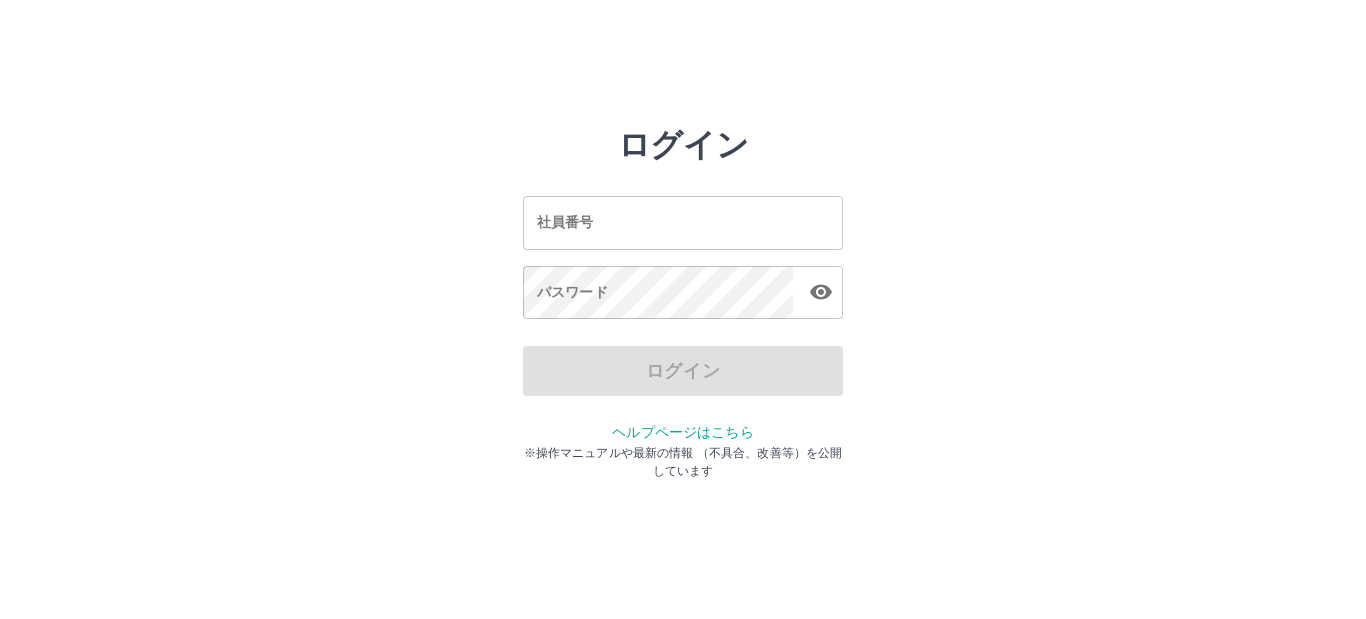 scroll, scrollTop: 0, scrollLeft: 0, axis: both 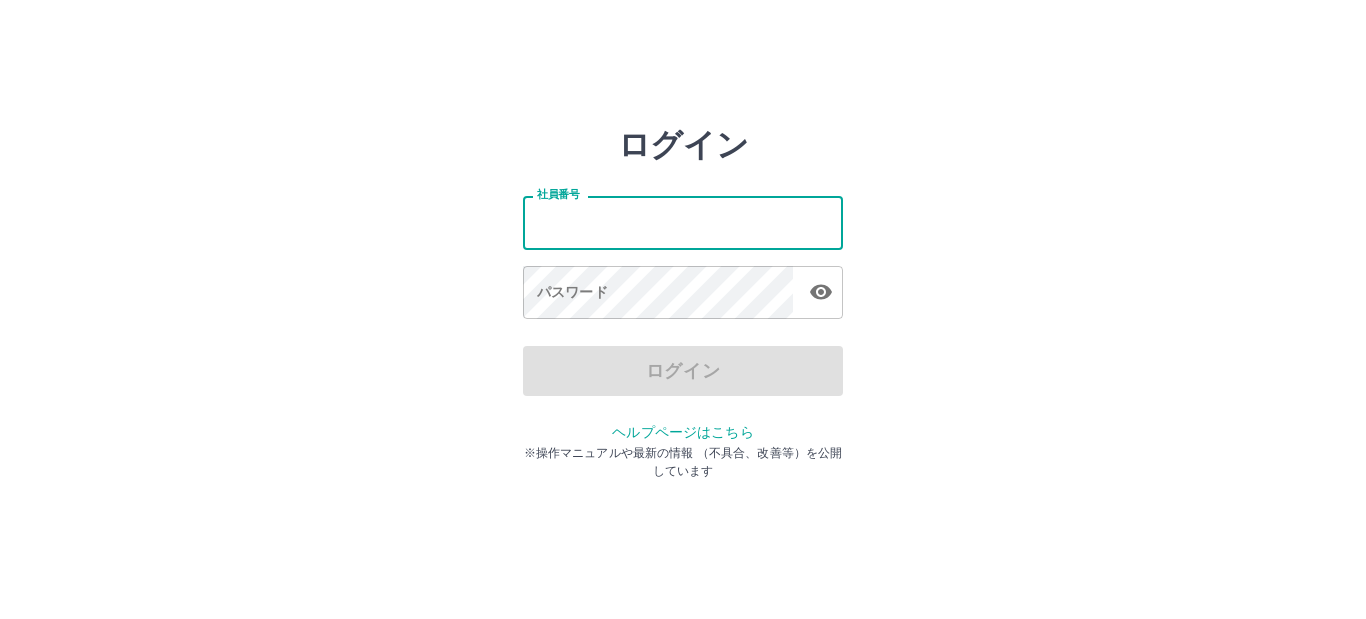 click on "社員番号" at bounding box center [683, 222] 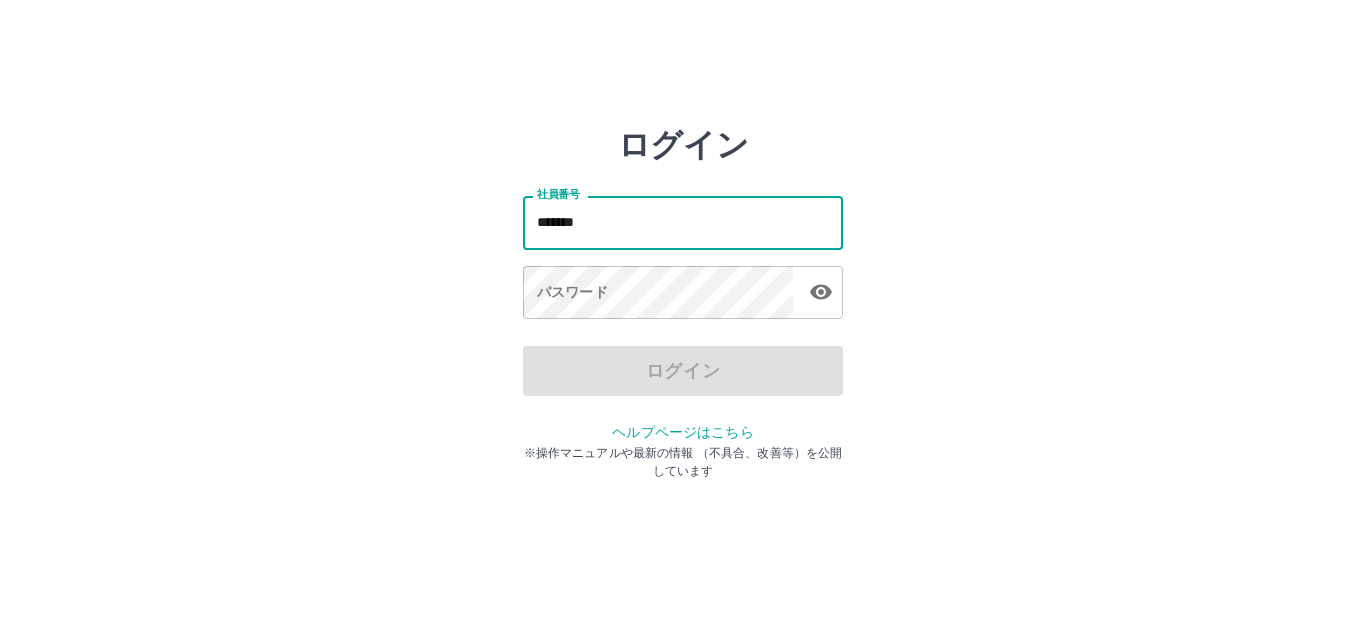 type on "*******" 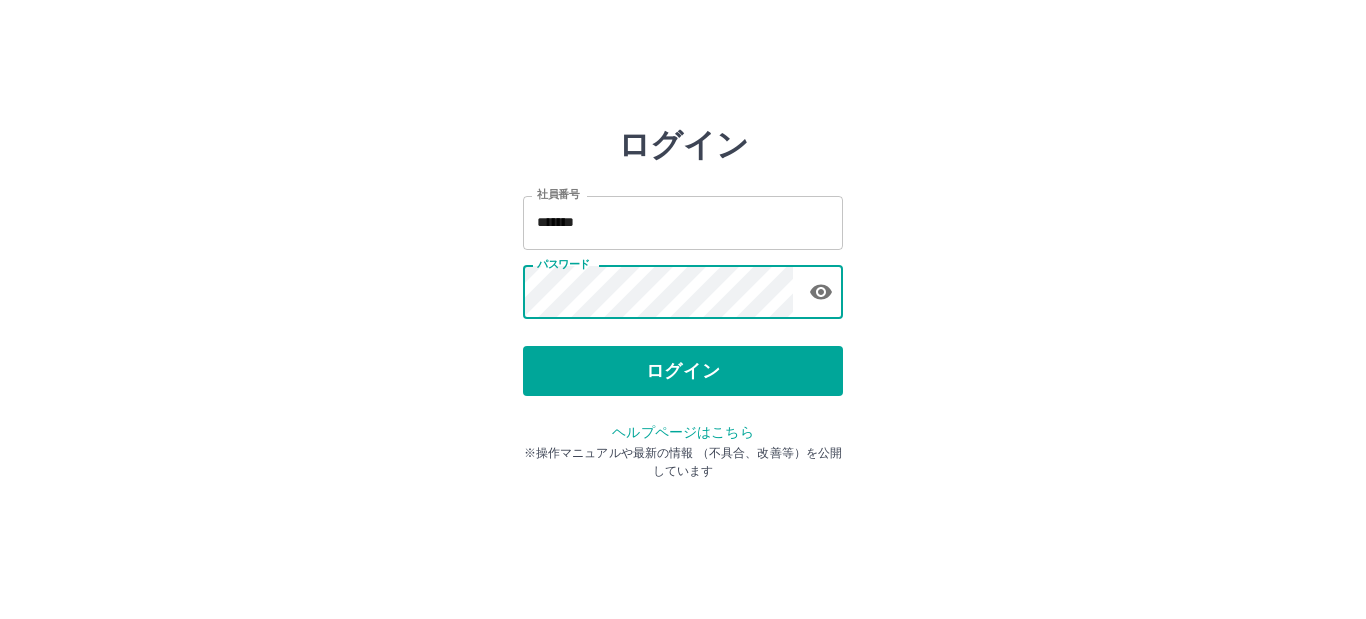 type 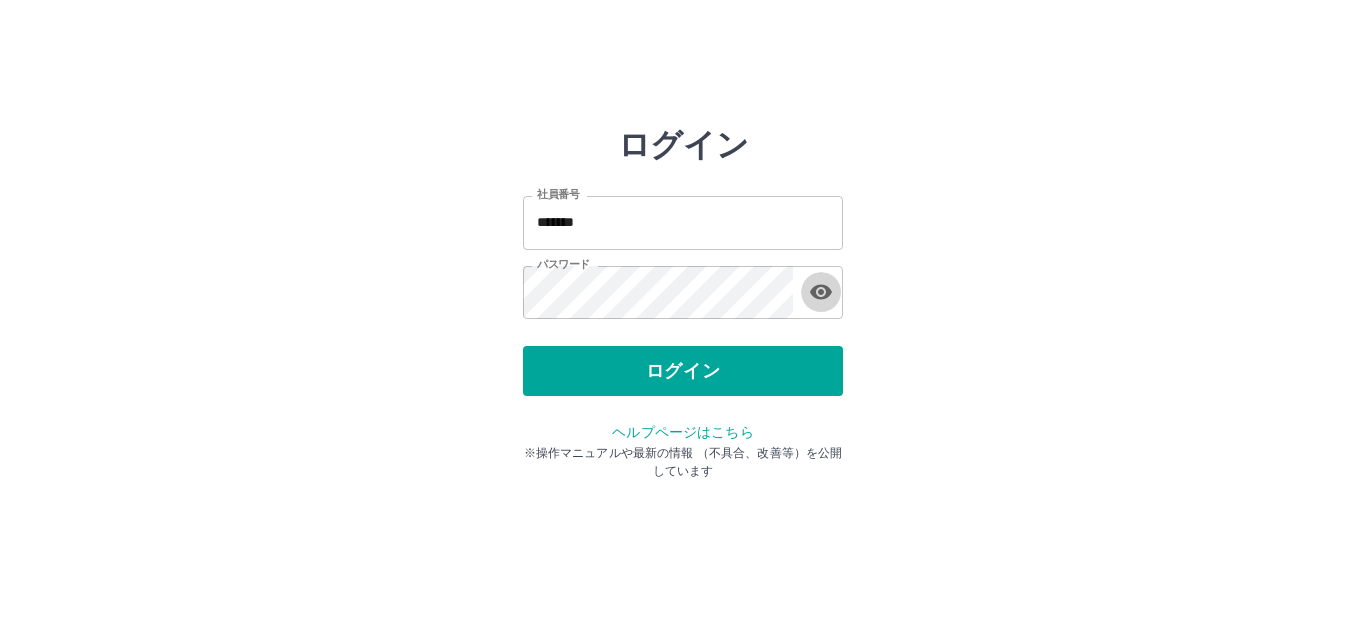 type 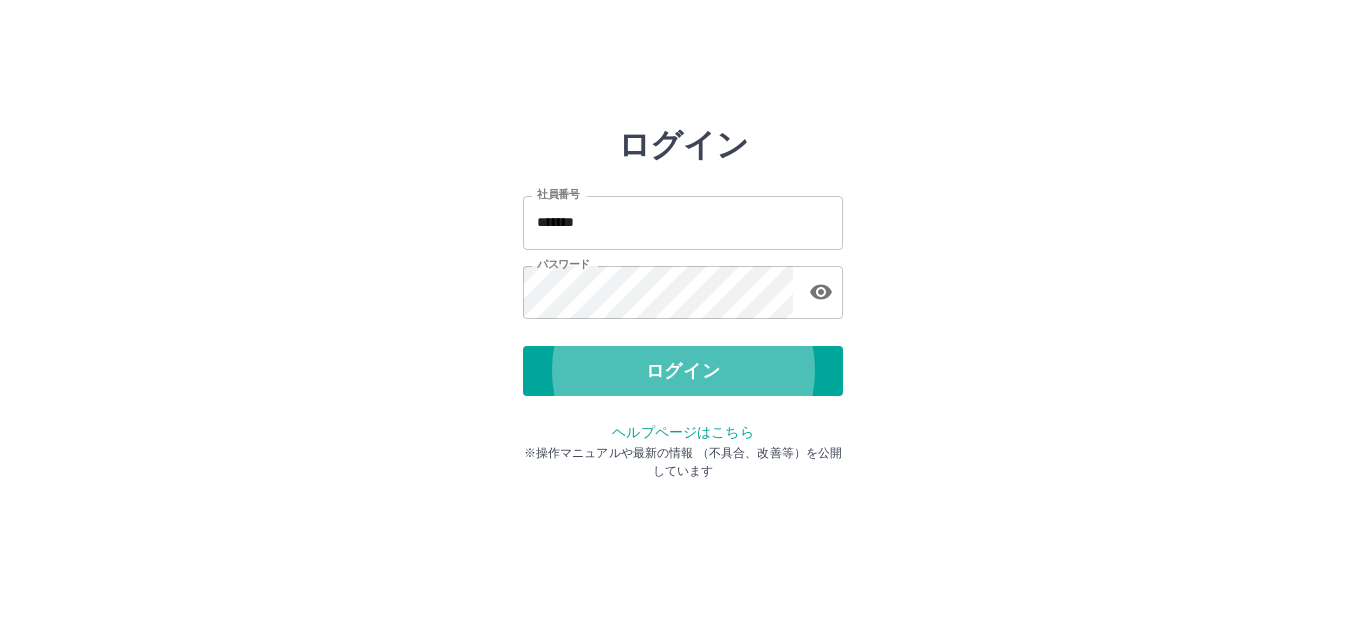 click on "ログイン" at bounding box center (683, 371) 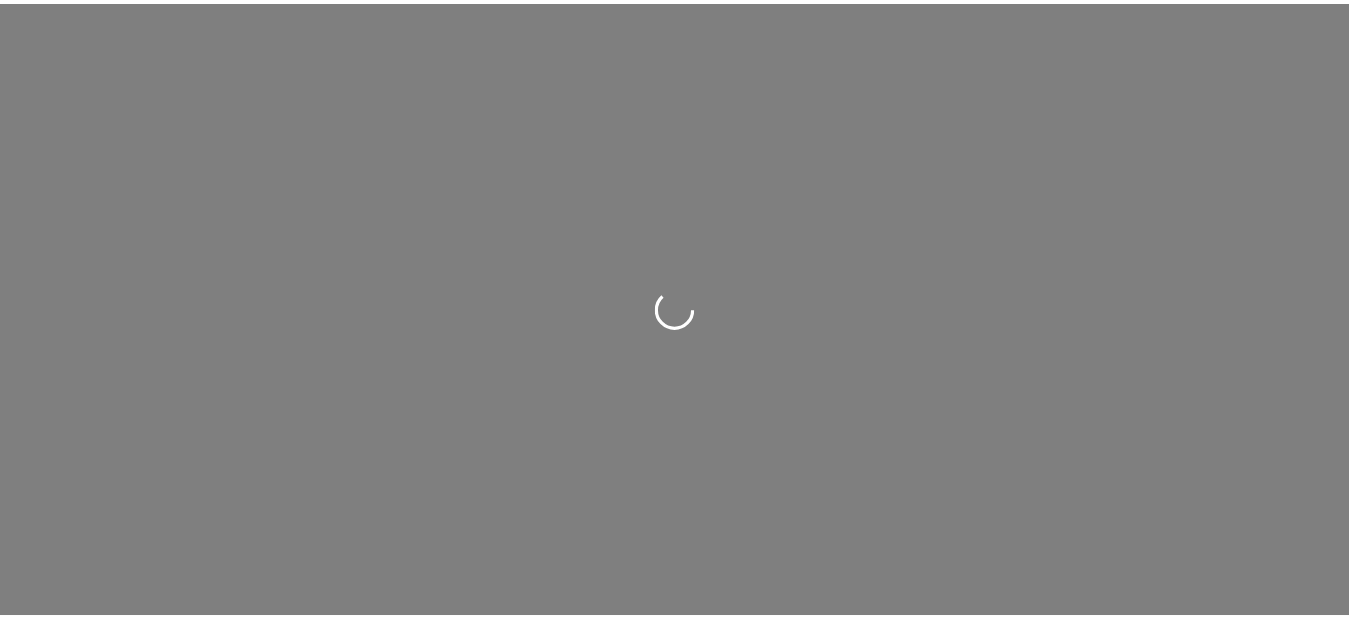 scroll, scrollTop: 0, scrollLeft: 0, axis: both 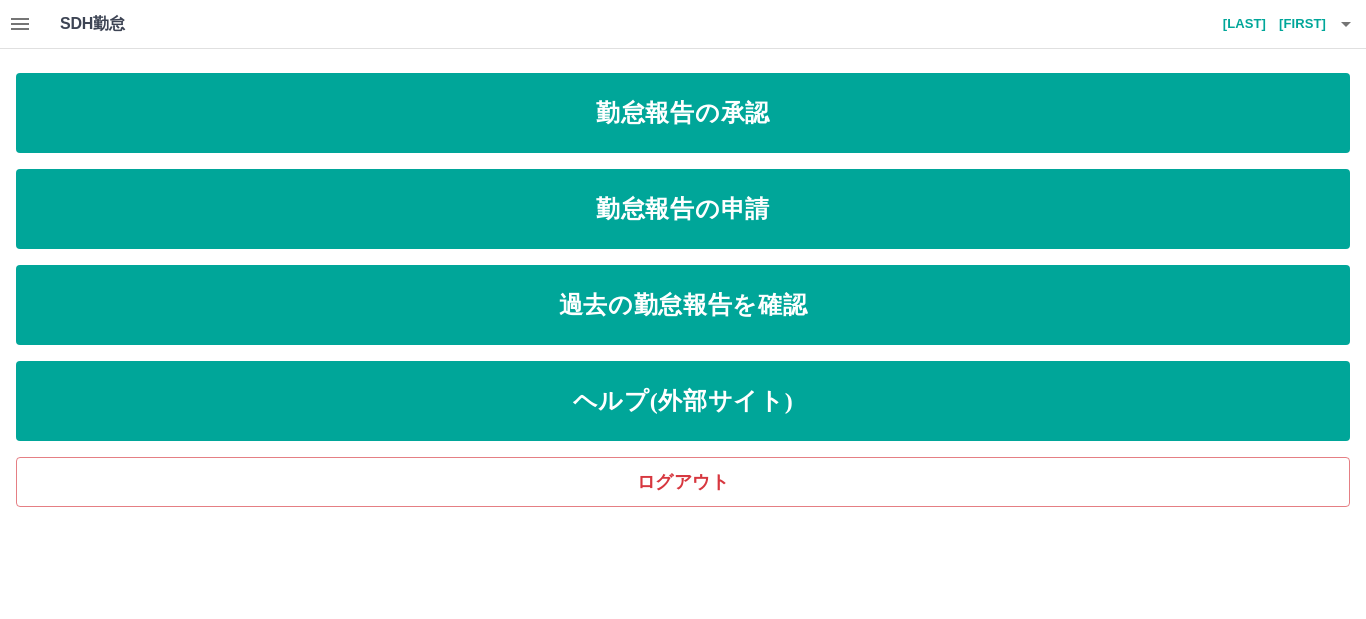 click 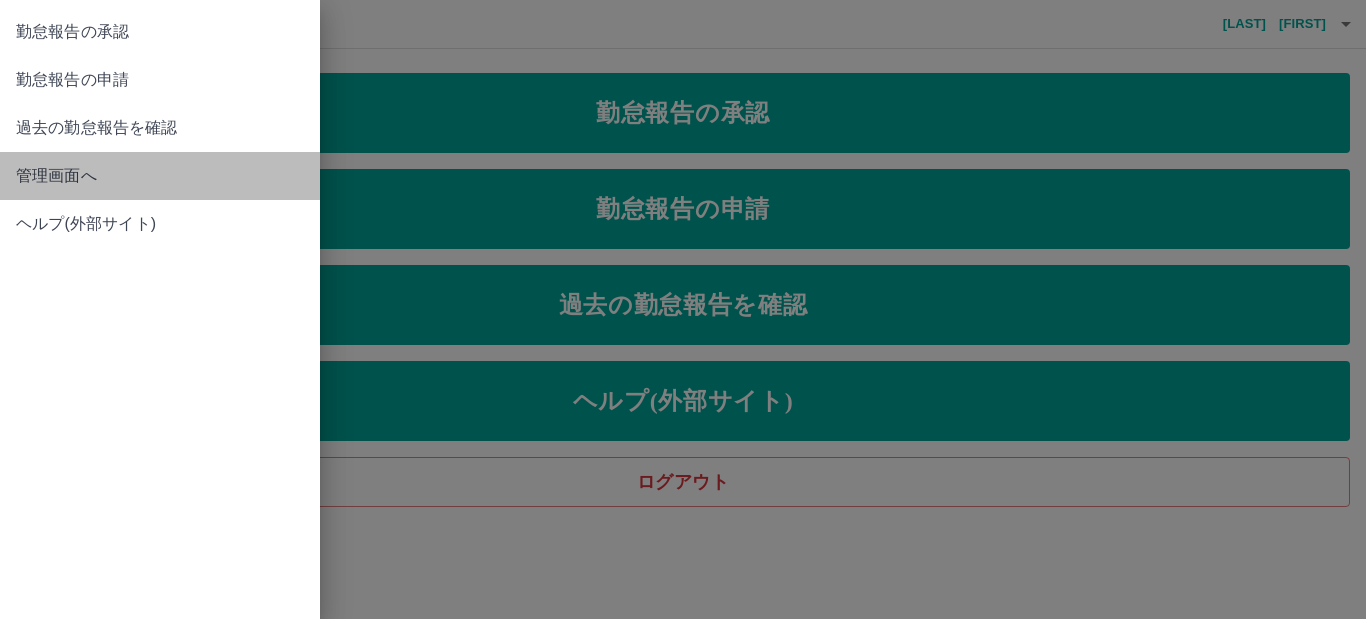 click on "管理画面へ" at bounding box center [160, 176] 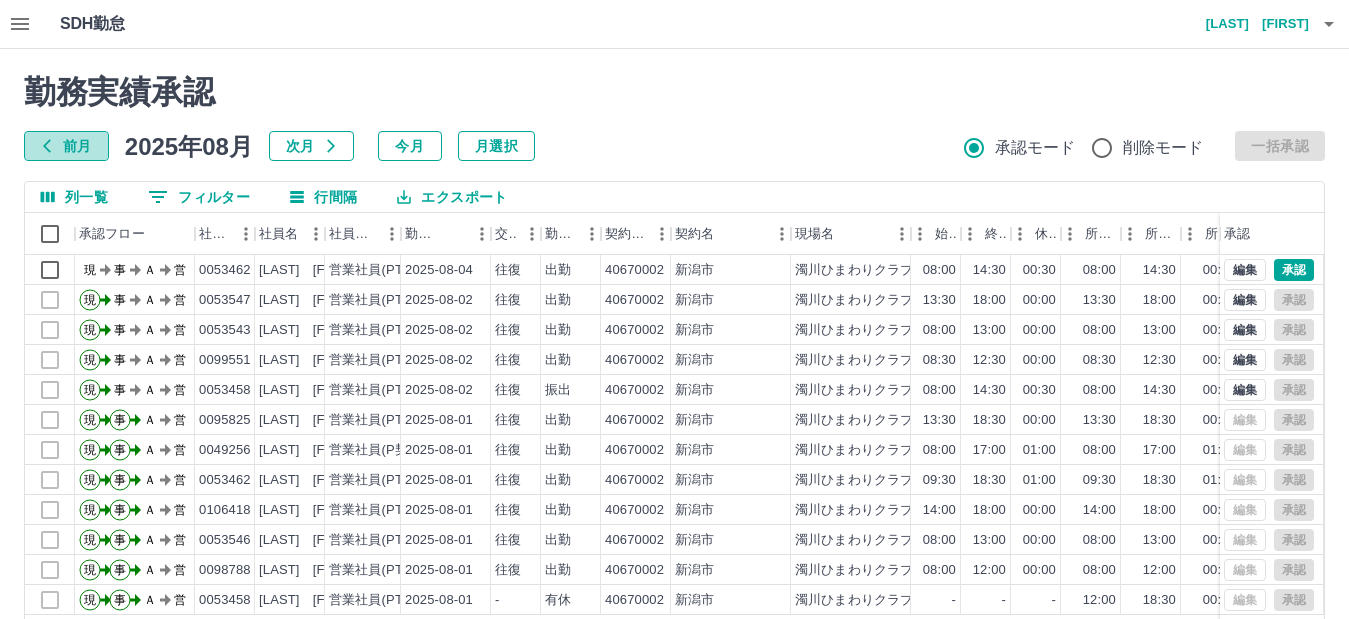 click on "前月" at bounding box center (66, 146) 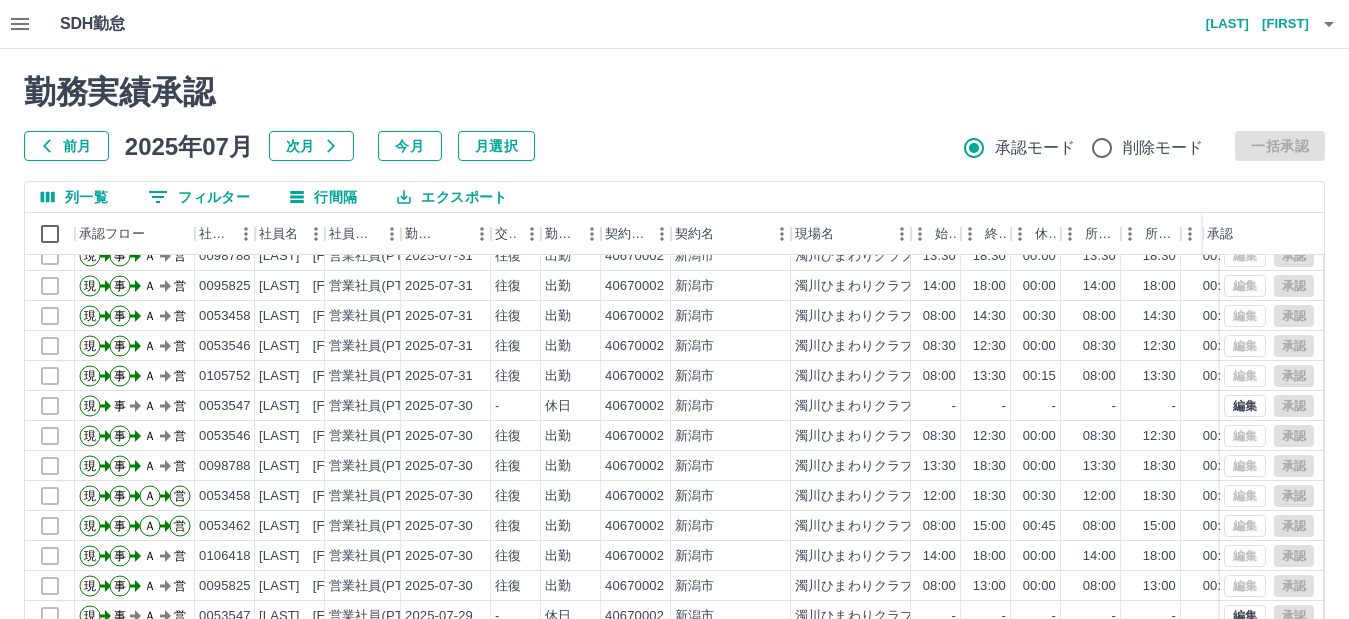scroll, scrollTop: 104, scrollLeft: 0, axis: vertical 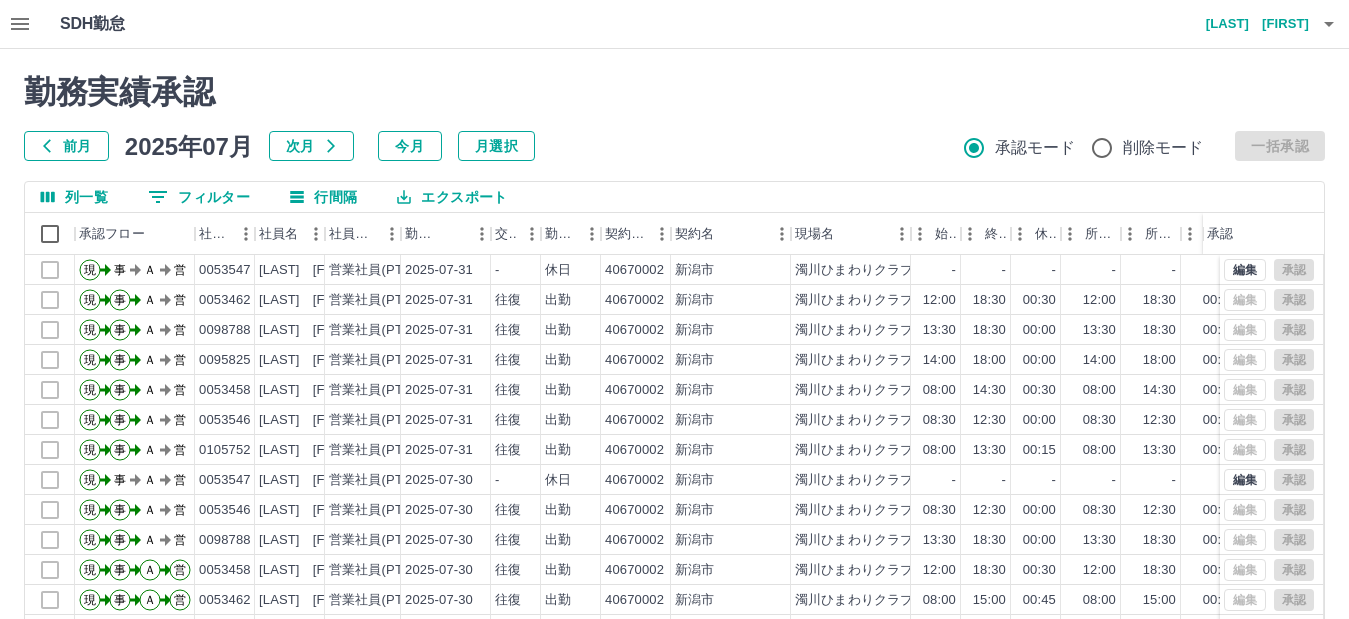 click on "前月" at bounding box center (66, 146) 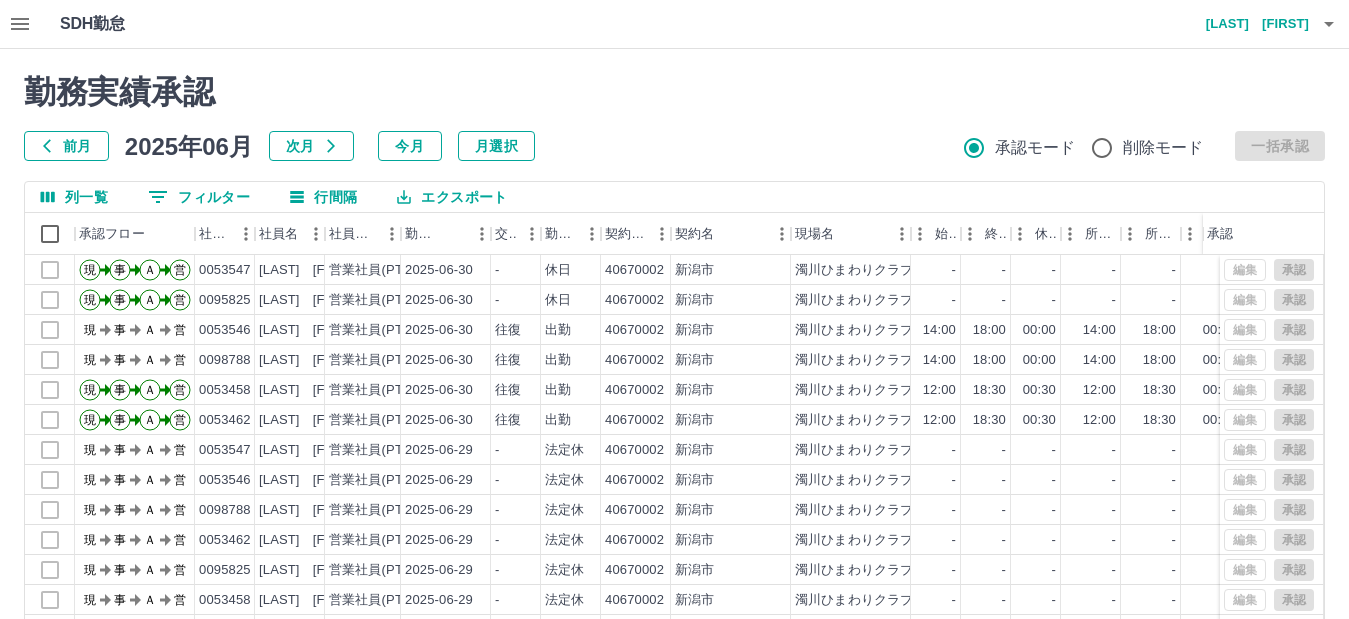 click on "勤務実績承認 前月 2025年06月 次月 今月 月選択 承認モード 削除モード 一括承認" at bounding box center [674, 117] 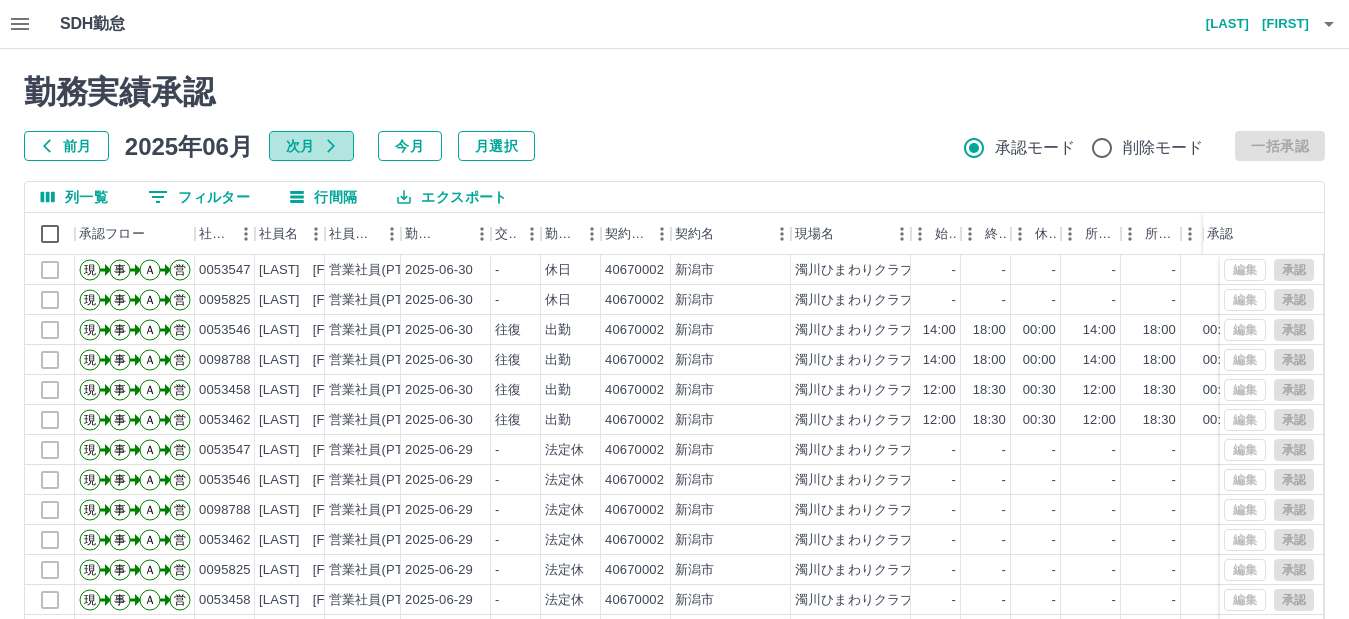 click on "次月" at bounding box center (311, 146) 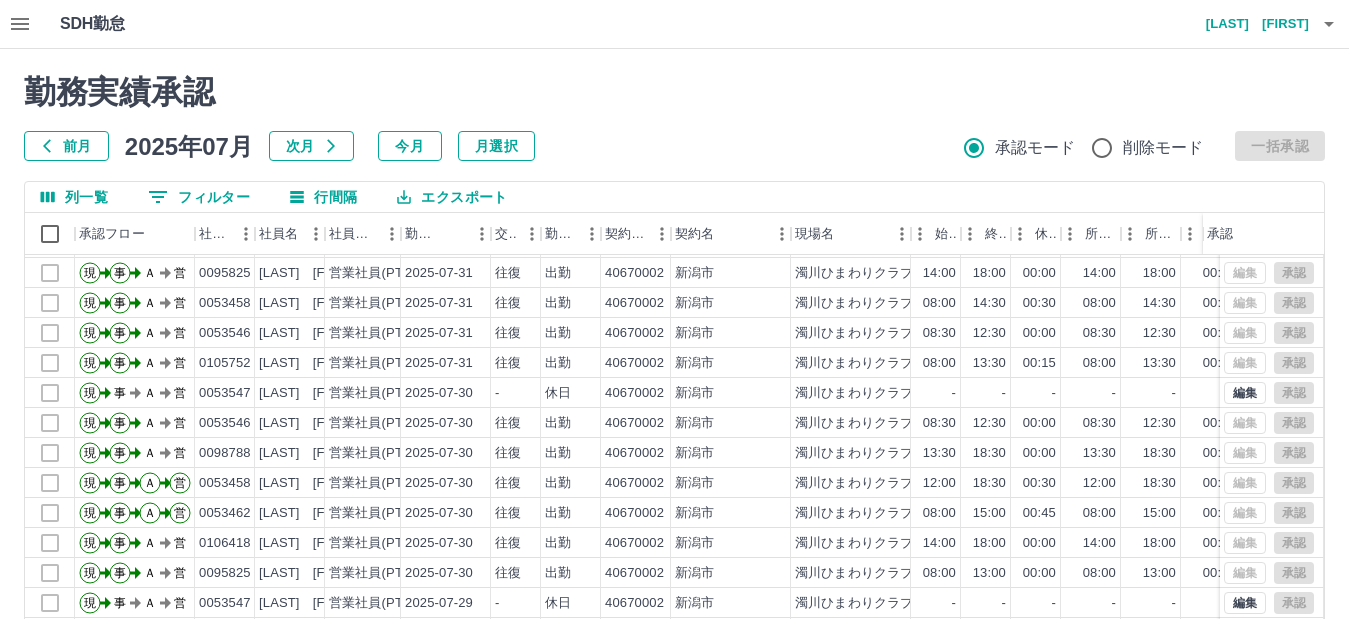 scroll, scrollTop: 104, scrollLeft: 0, axis: vertical 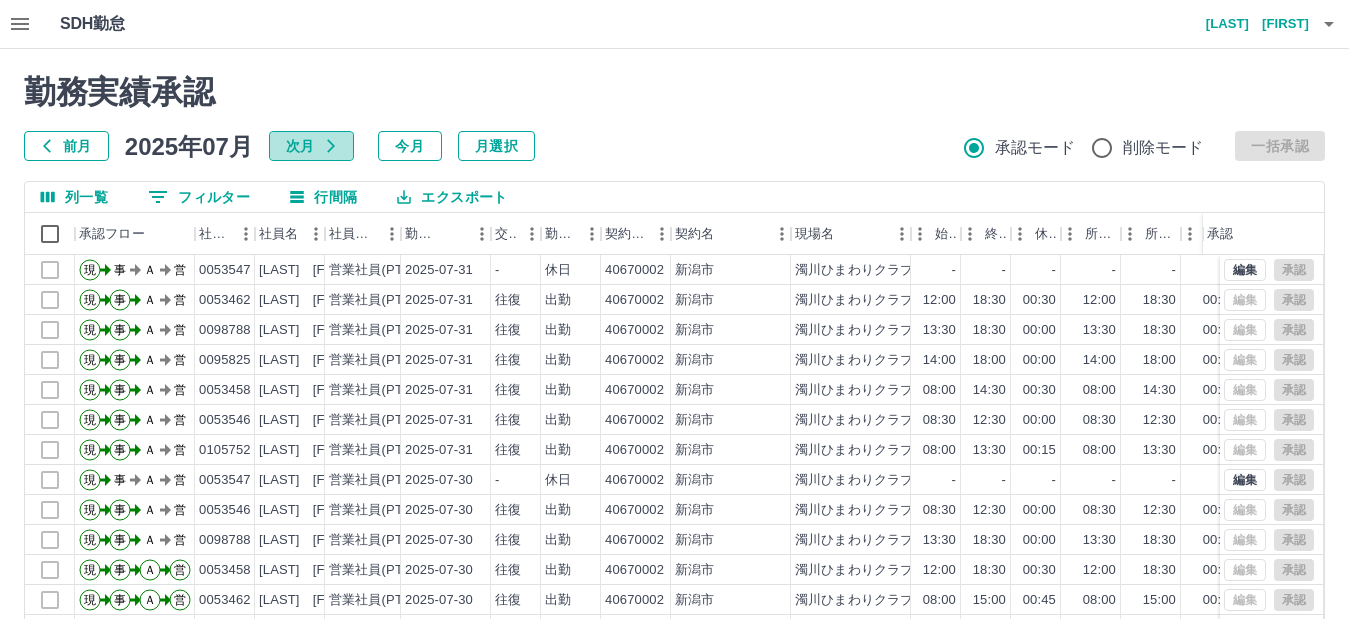 click 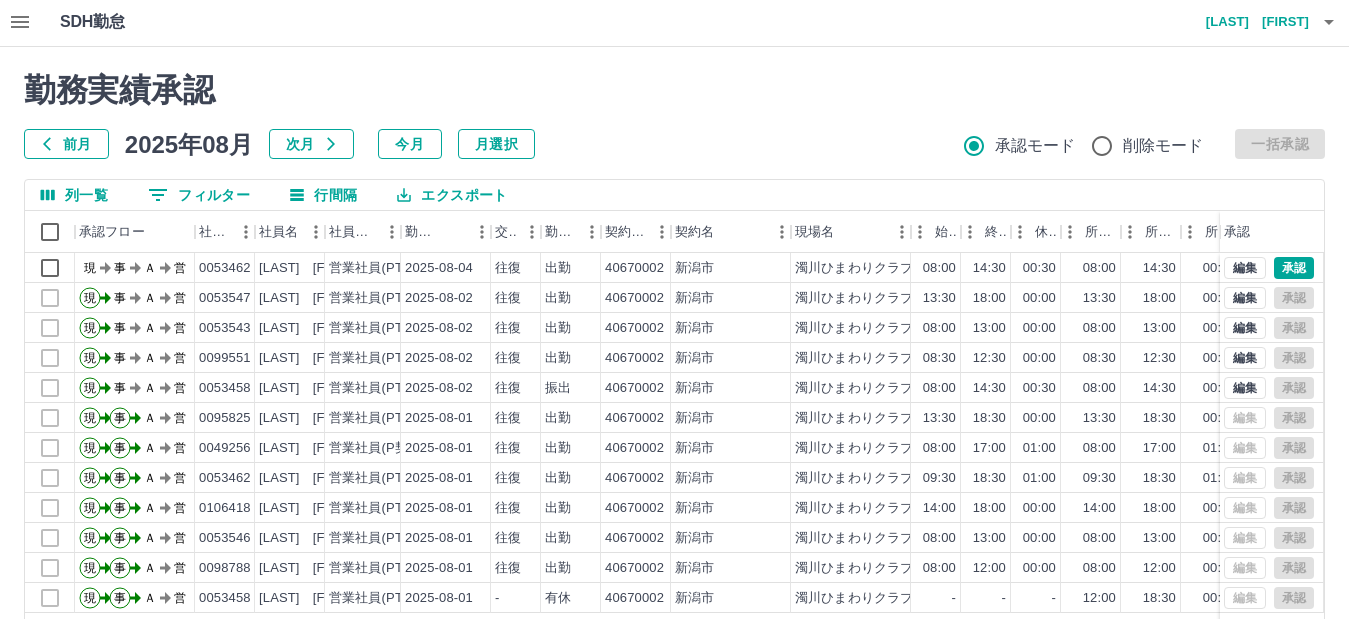 scroll, scrollTop: 0, scrollLeft: 0, axis: both 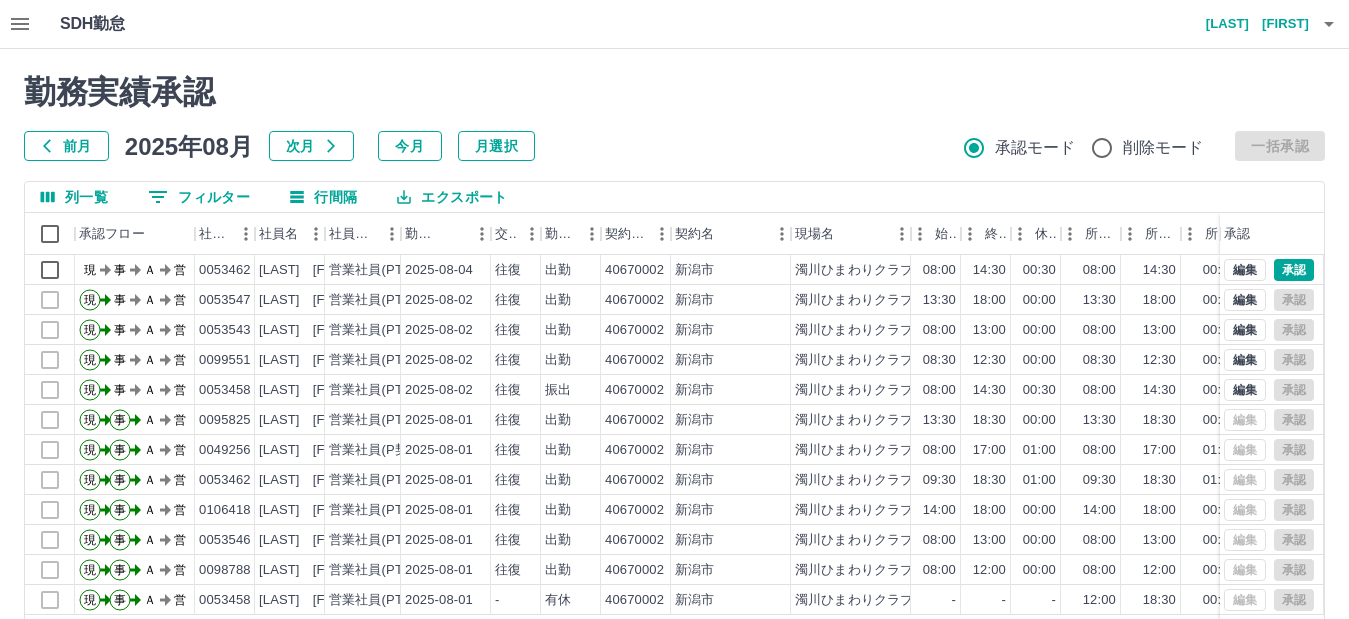 click 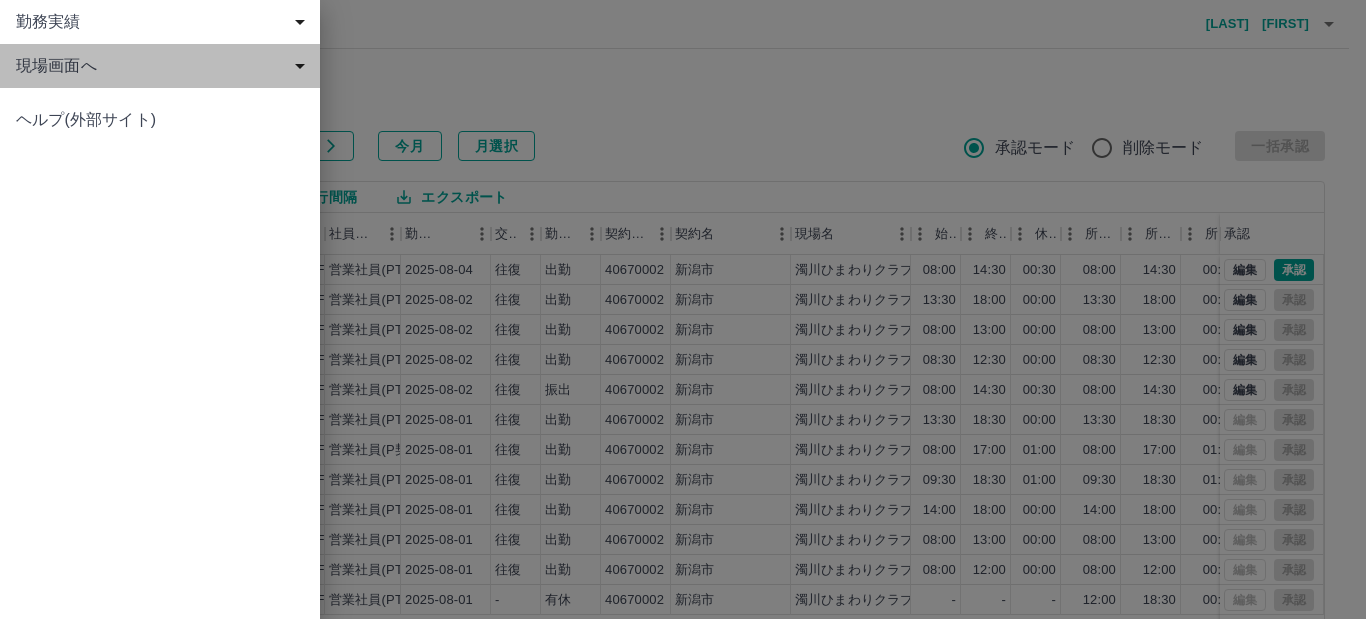 click on "現場画面へ" at bounding box center [164, 66] 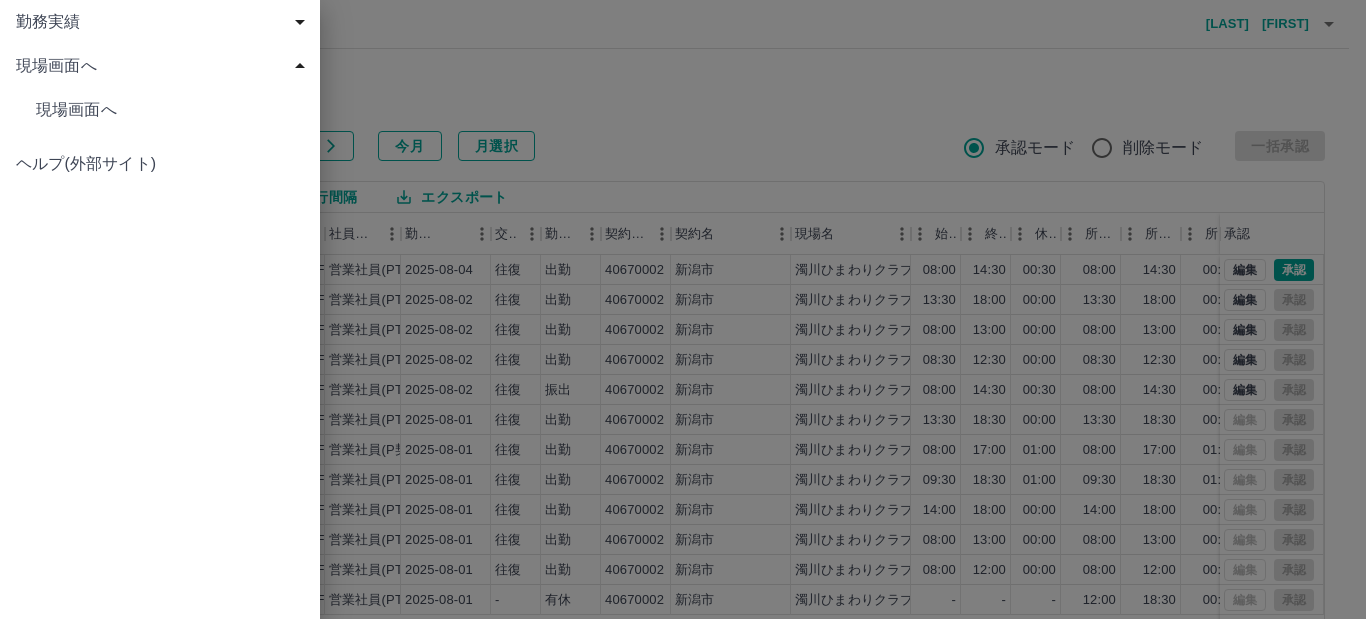 click on "現場画面へ" at bounding box center [160, 110] 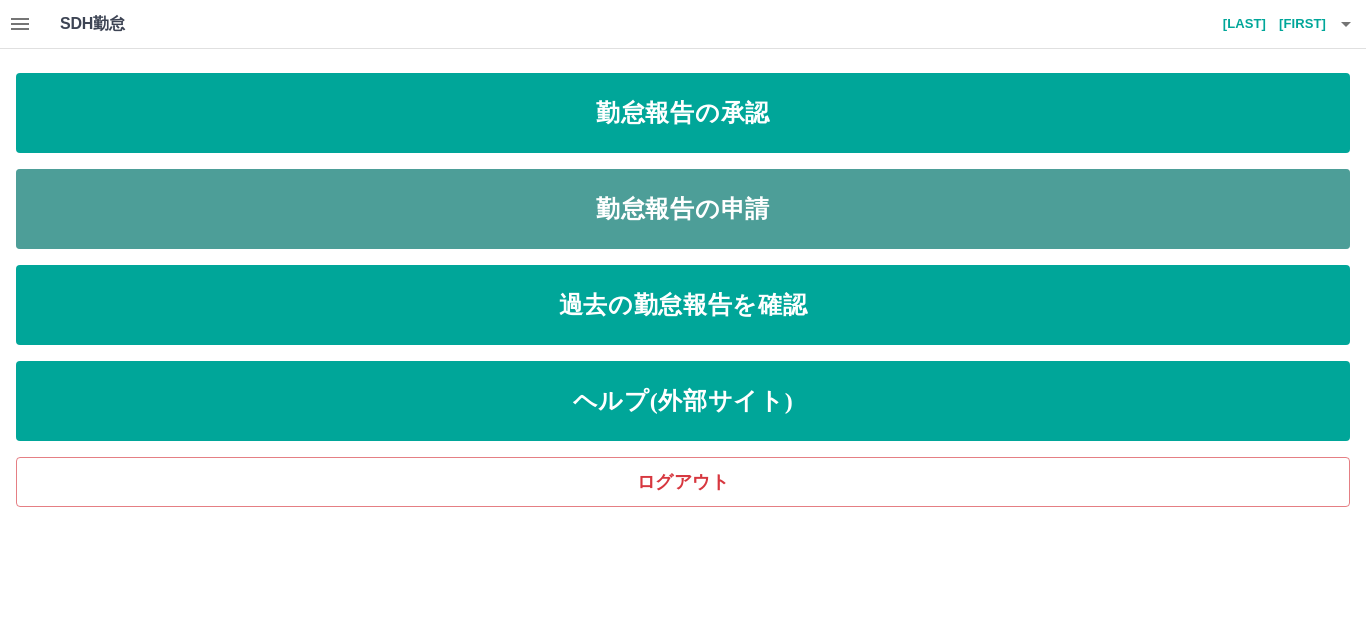click on "勤怠報告の申請" at bounding box center [683, 209] 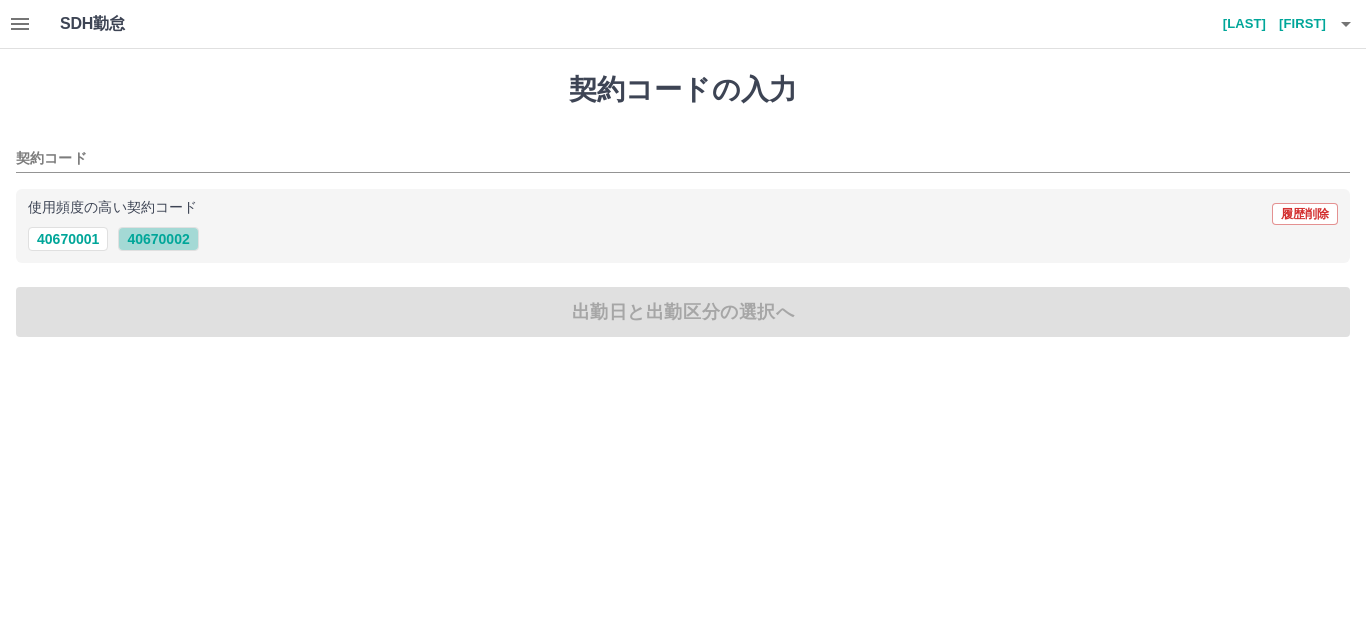 click on "40670002" at bounding box center (158, 239) 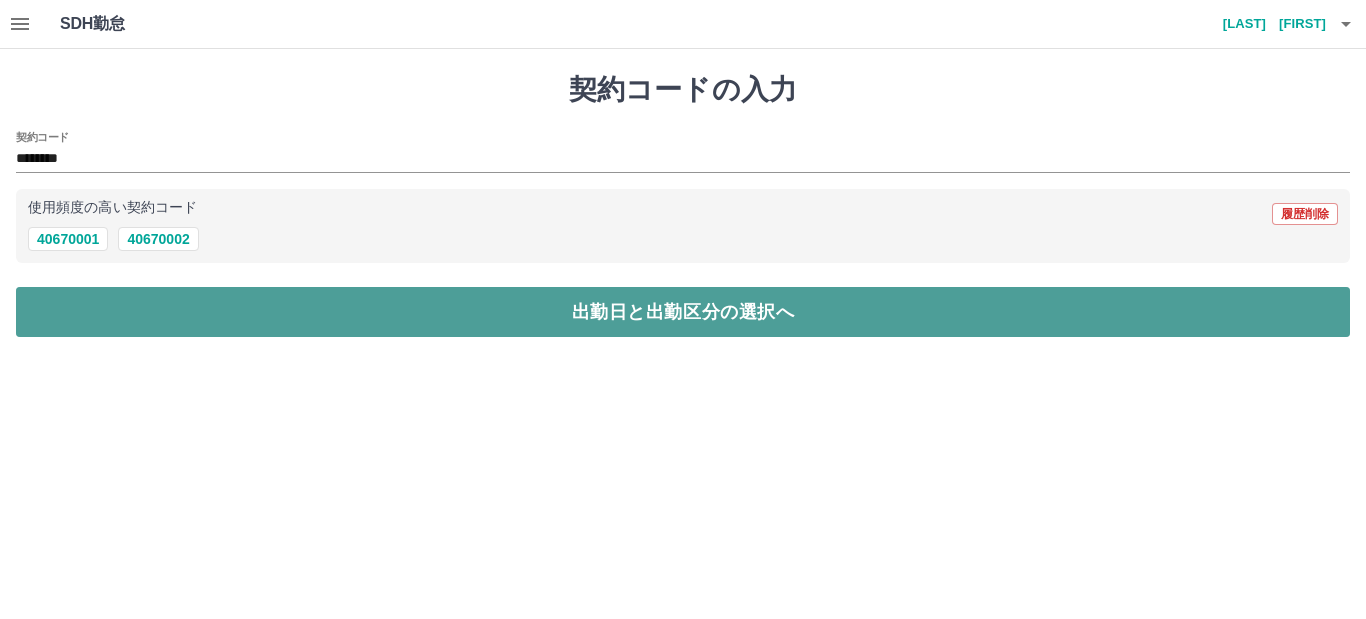 click on "出勤日と出勤区分の選択へ" at bounding box center [683, 312] 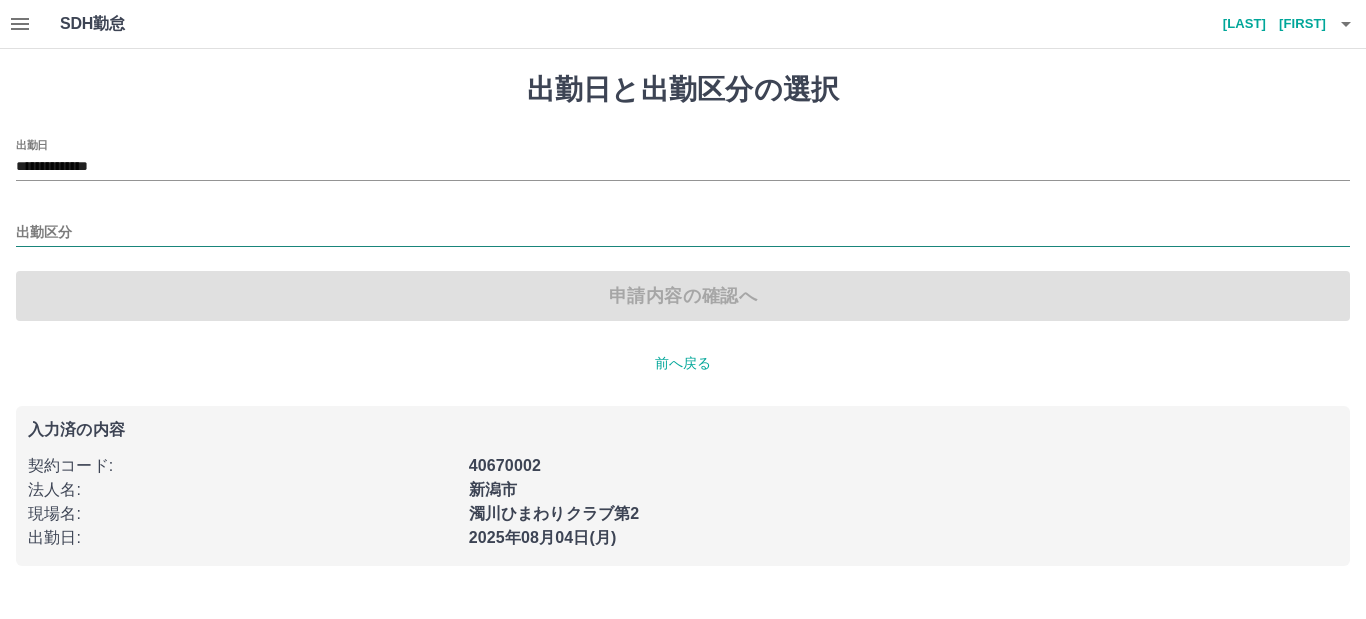 click on "出勤区分" at bounding box center (683, 233) 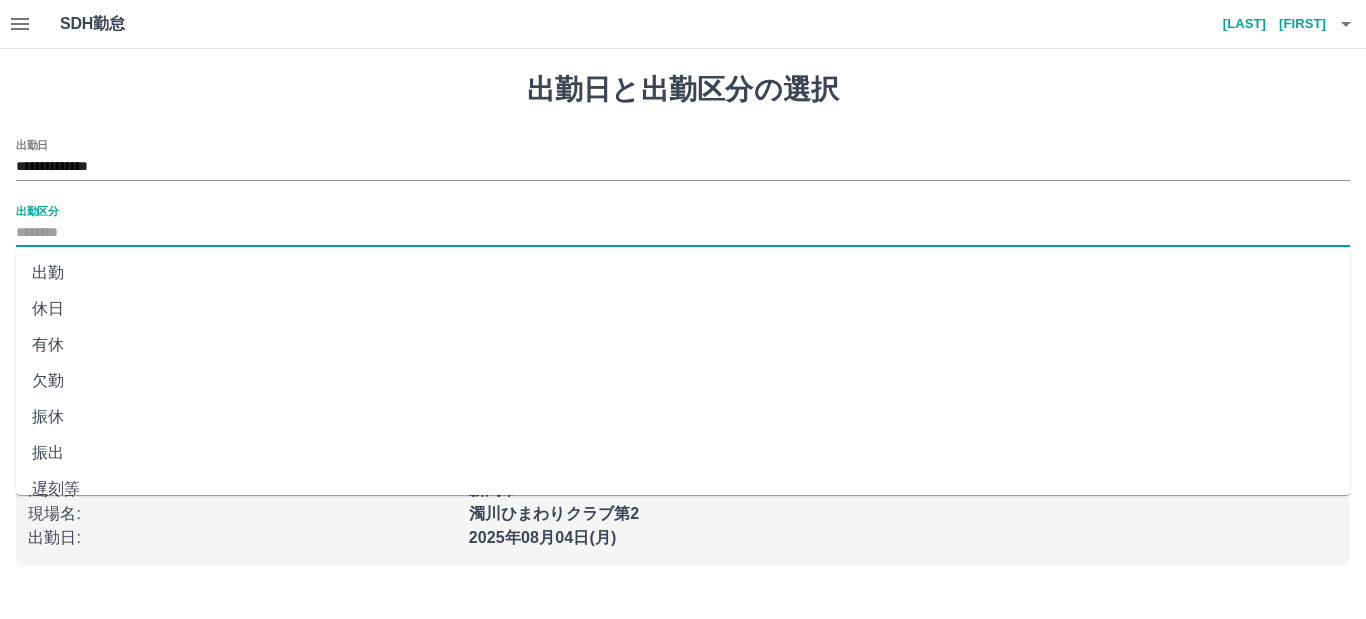 click on "出勤" at bounding box center (683, 273) 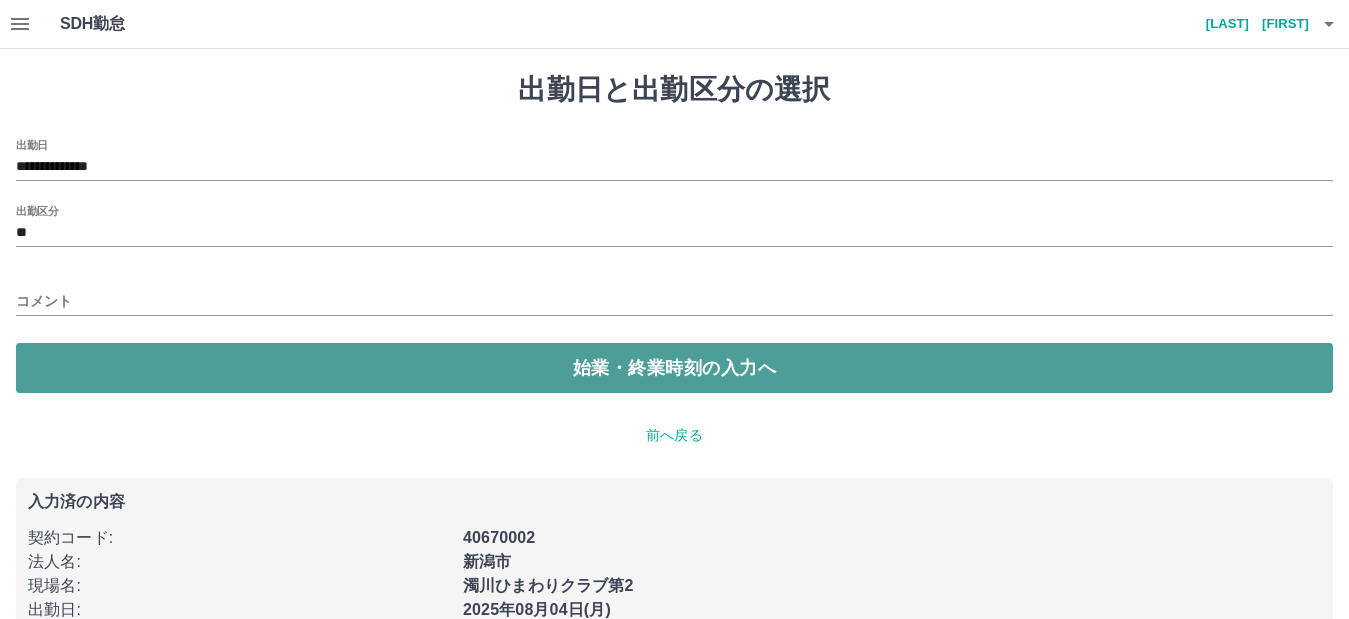 click on "始業・終業時刻の入力へ" at bounding box center (674, 368) 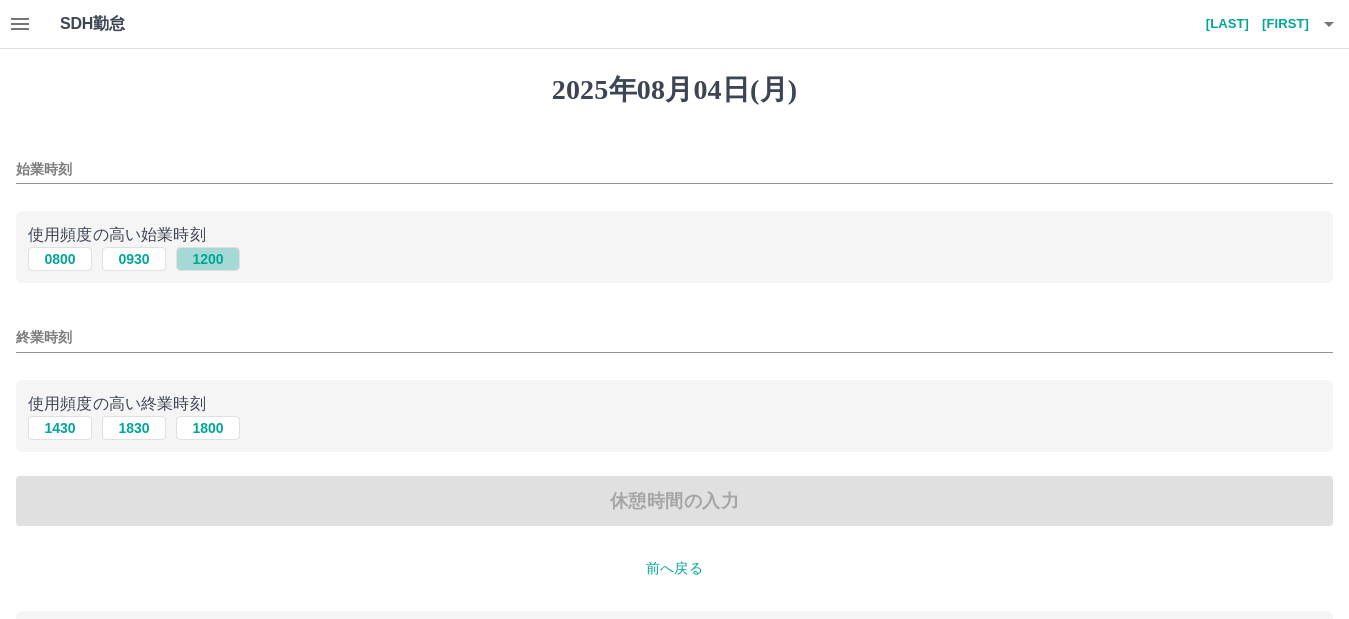 click on "1200" at bounding box center (208, 259) 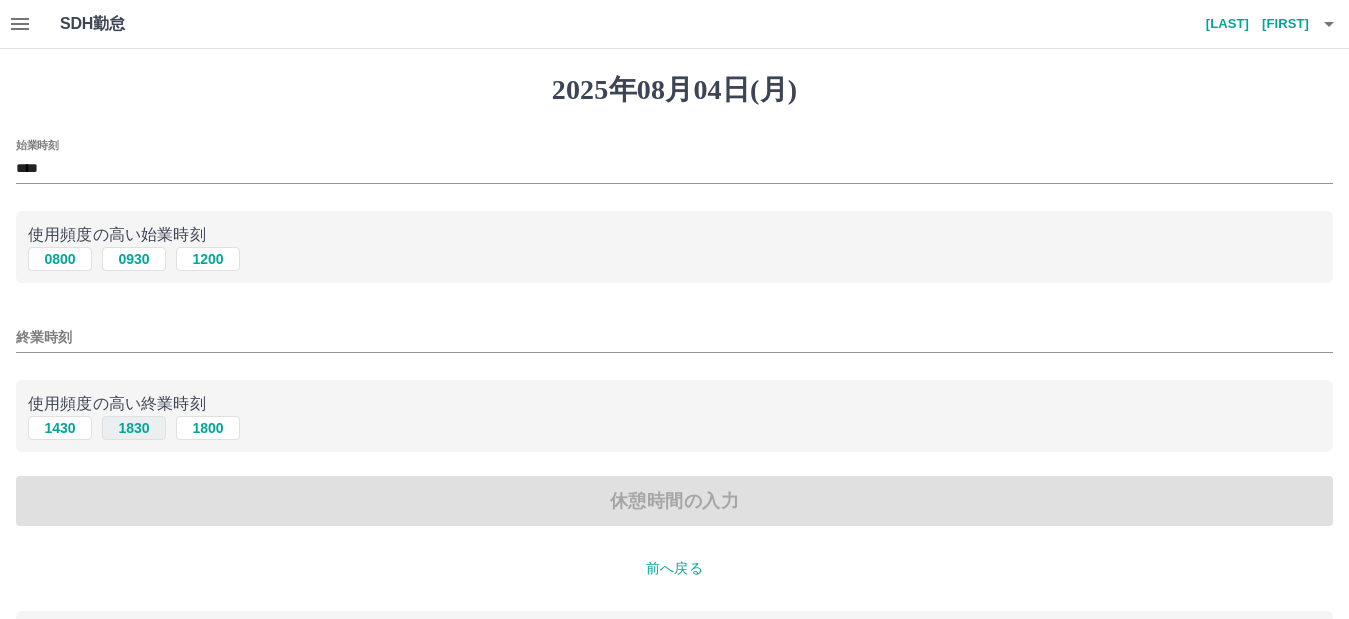 click on "1830" at bounding box center [134, 428] 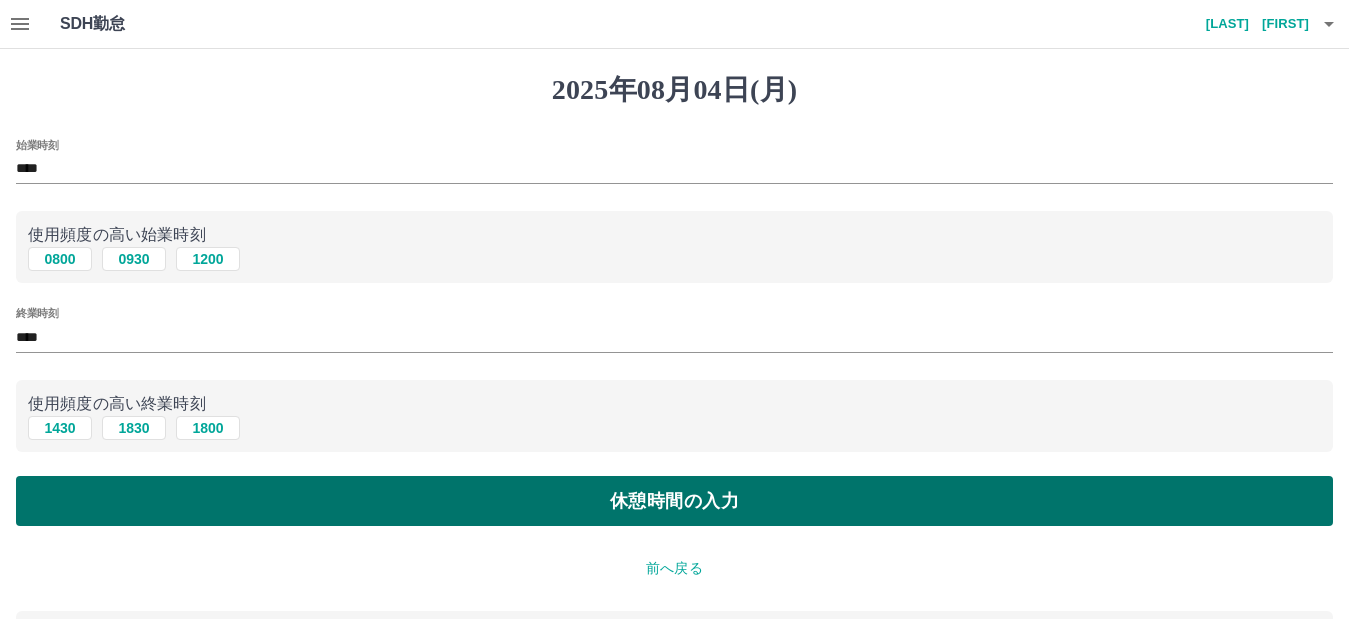 click on "休憩時間の入力" at bounding box center (674, 501) 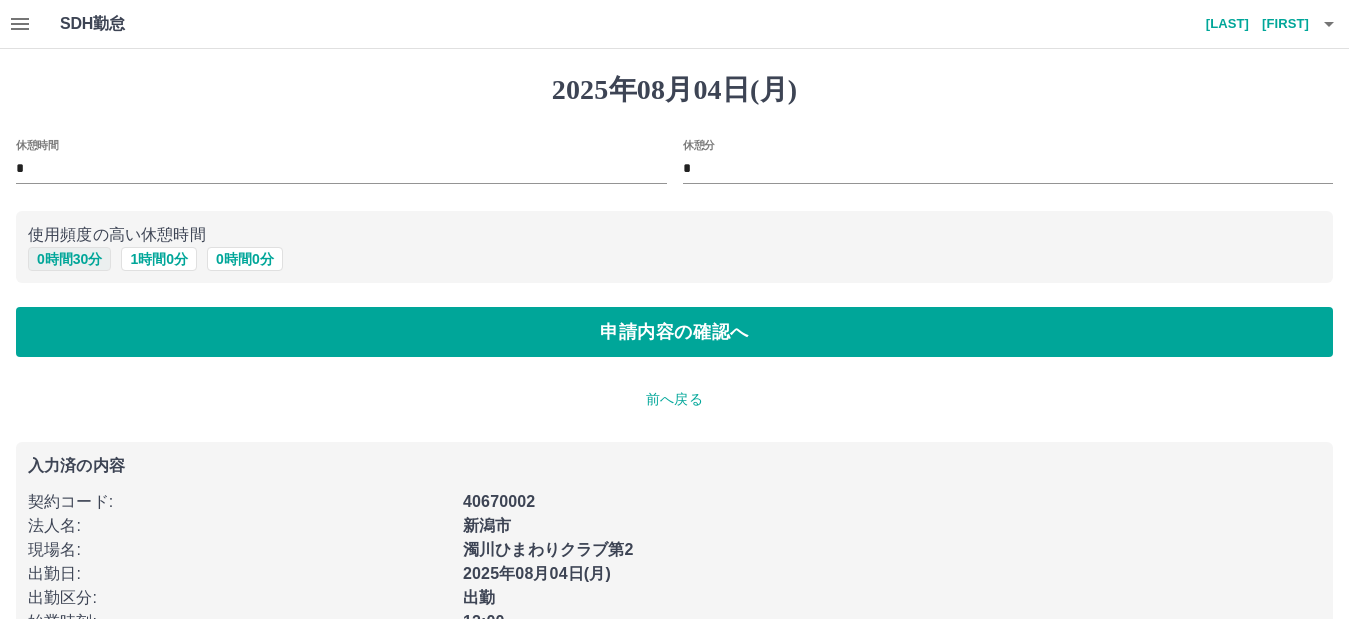 click on "0 時間 30 分" at bounding box center (69, 259) 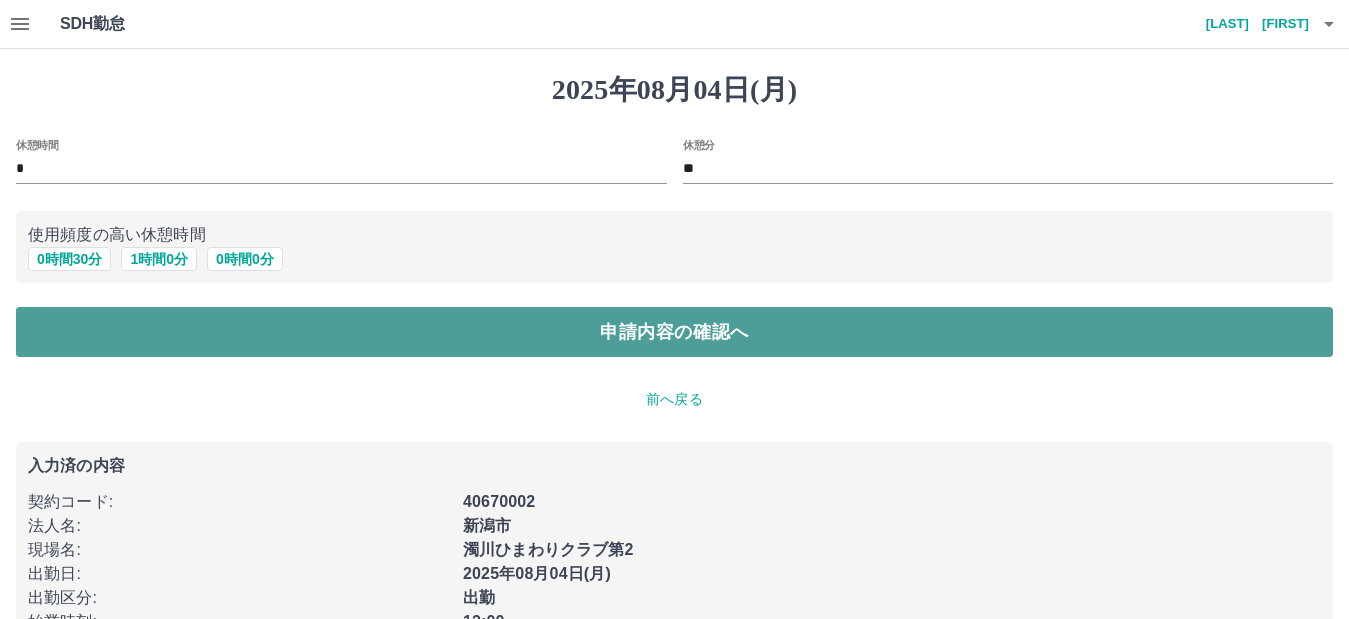 click on "申請内容の確認へ" at bounding box center [674, 332] 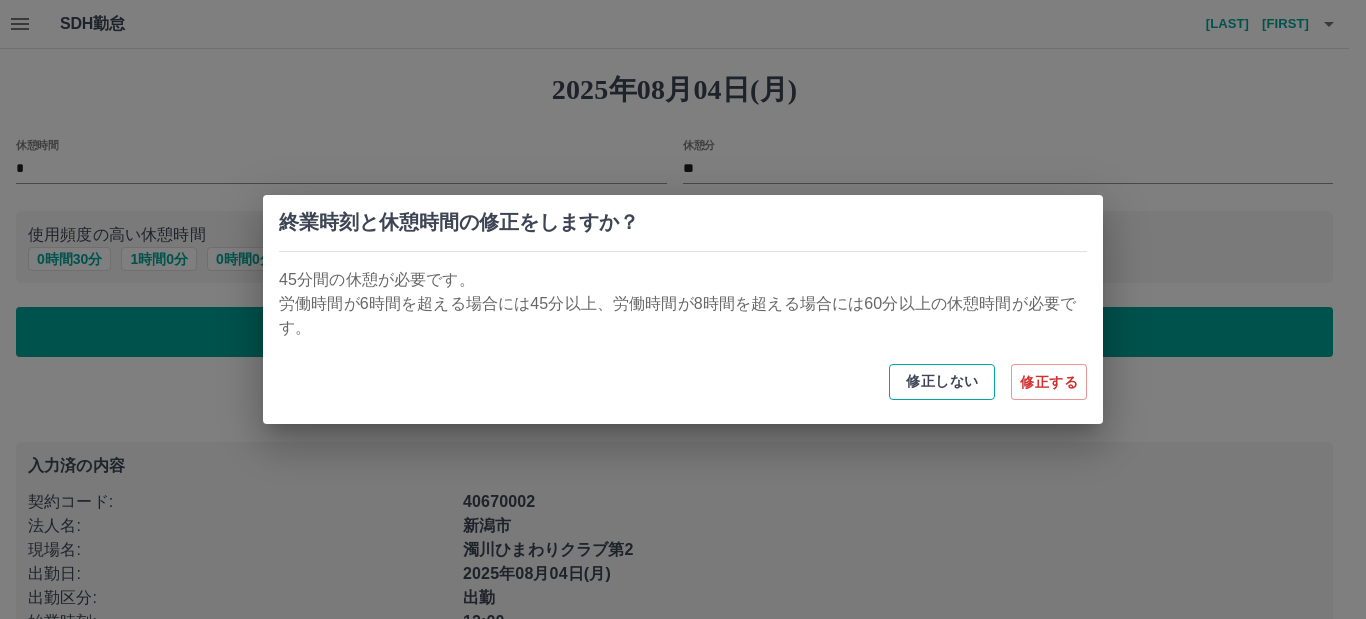 click on "修正しない" at bounding box center (942, 382) 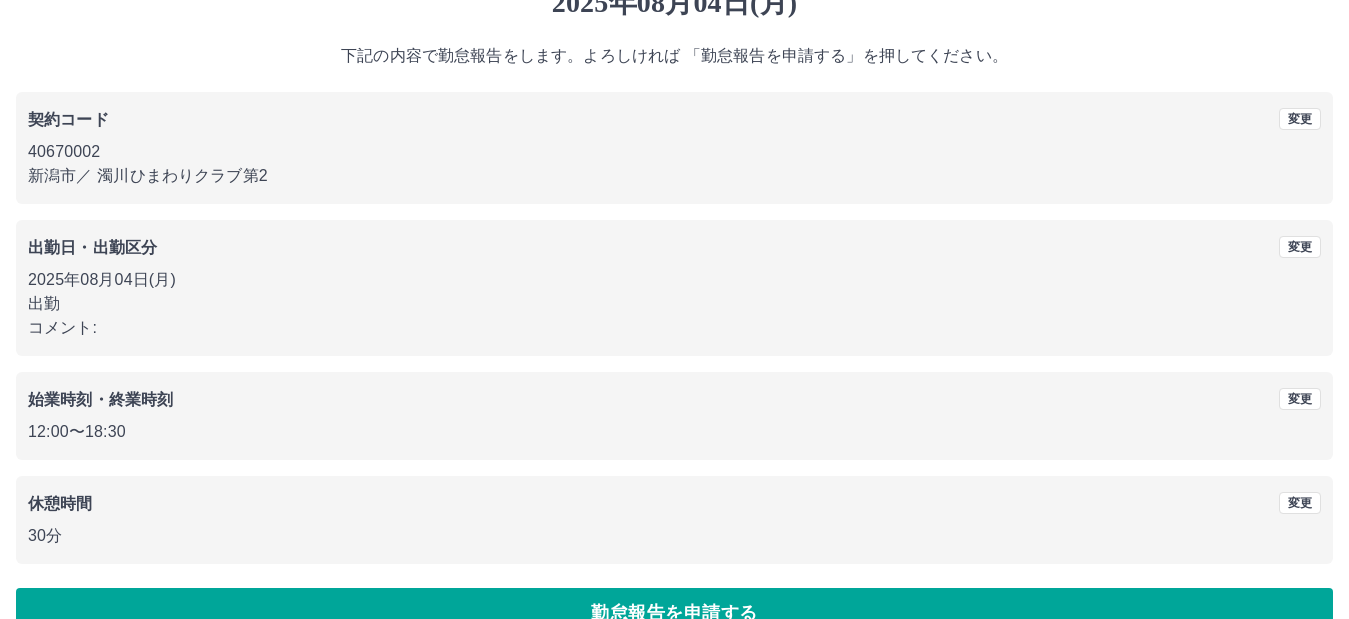 scroll, scrollTop: 130, scrollLeft: 0, axis: vertical 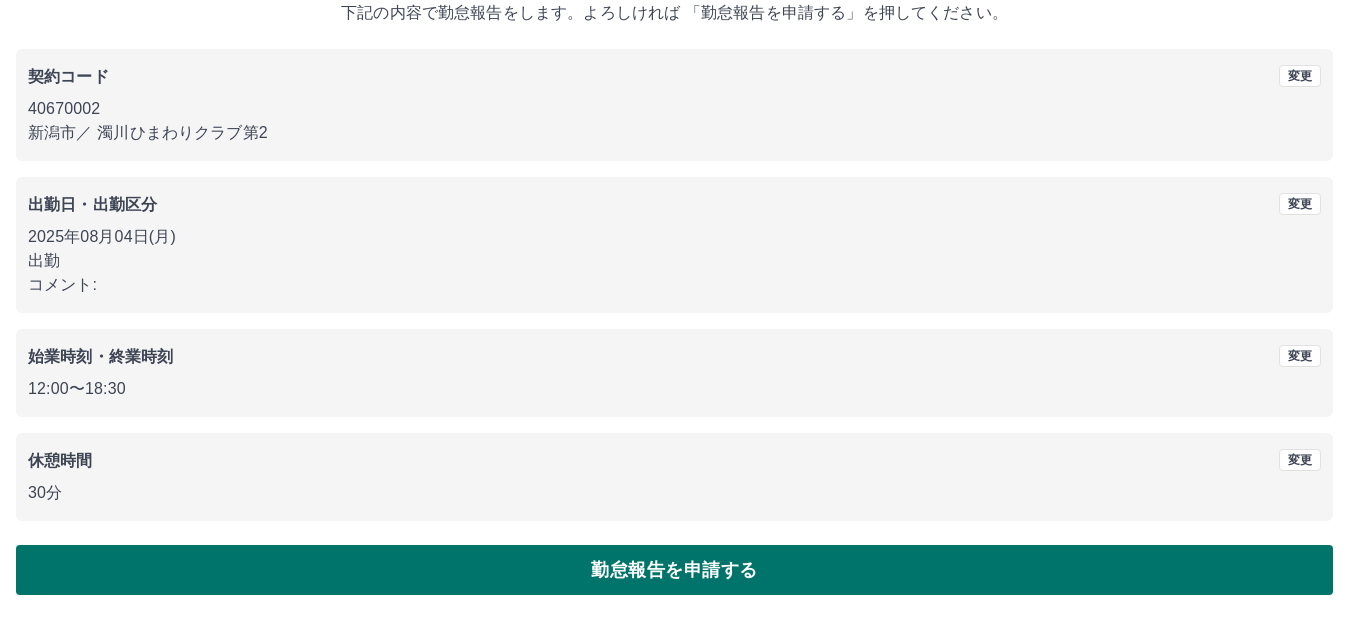 click on "勤怠報告を申請する" at bounding box center (674, 570) 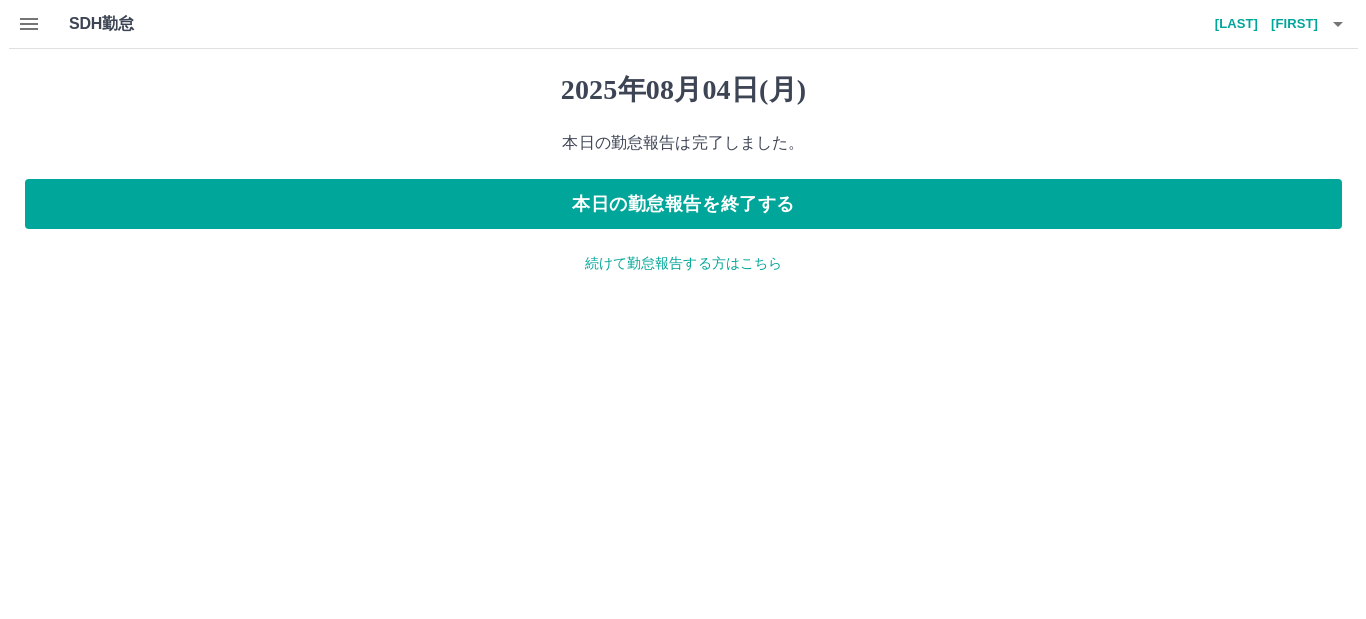 scroll, scrollTop: 0, scrollLeft: 0, axis: both 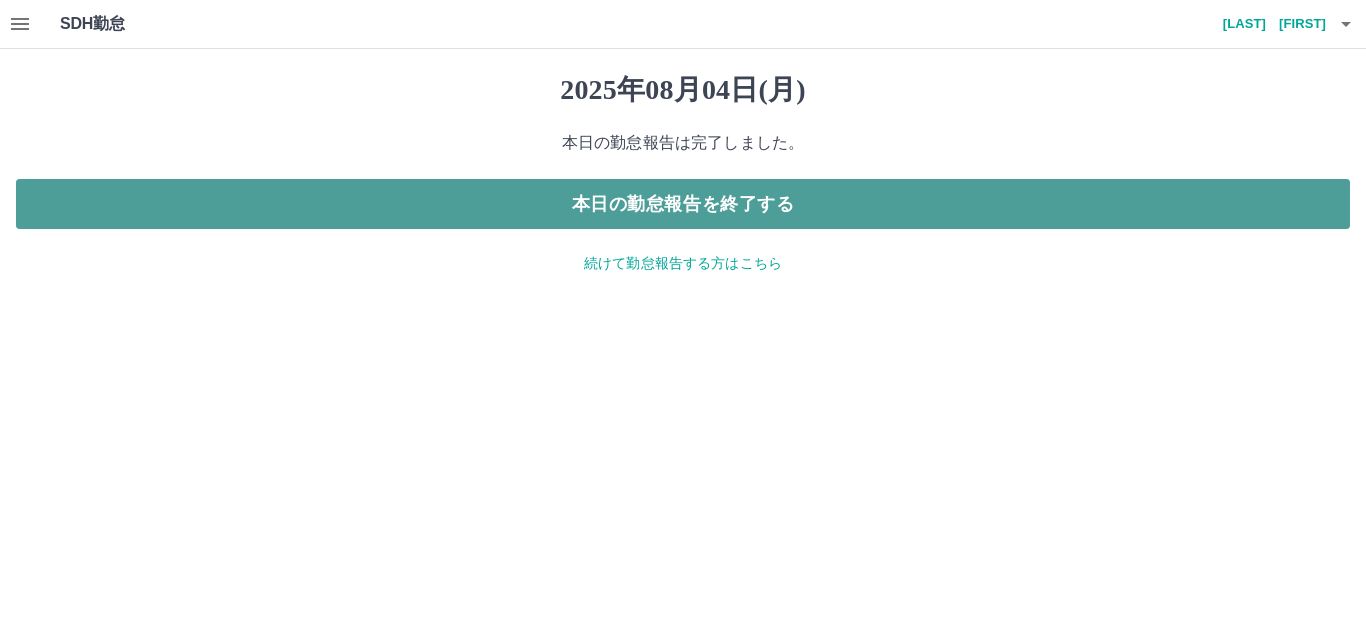 click on "本日の勤怠報告を終了する" at bounding box center (683, 204) 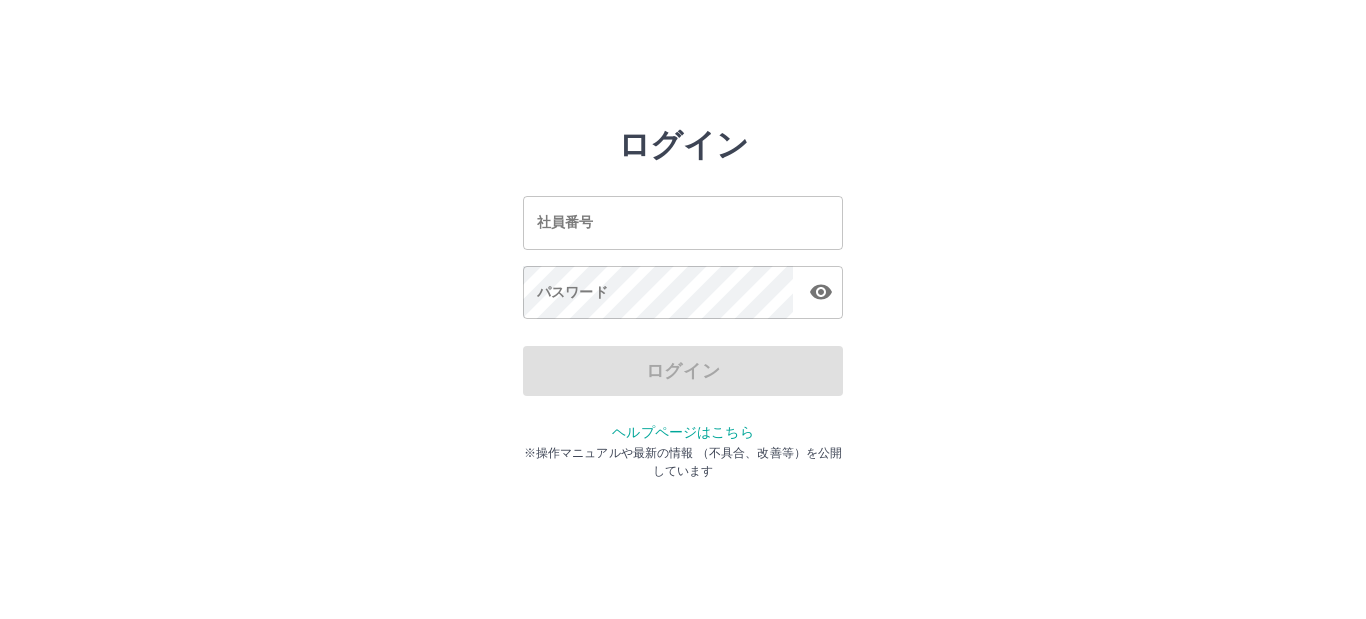 scroll, scrollTop: 0, scrollLeft: 0, axis: both 